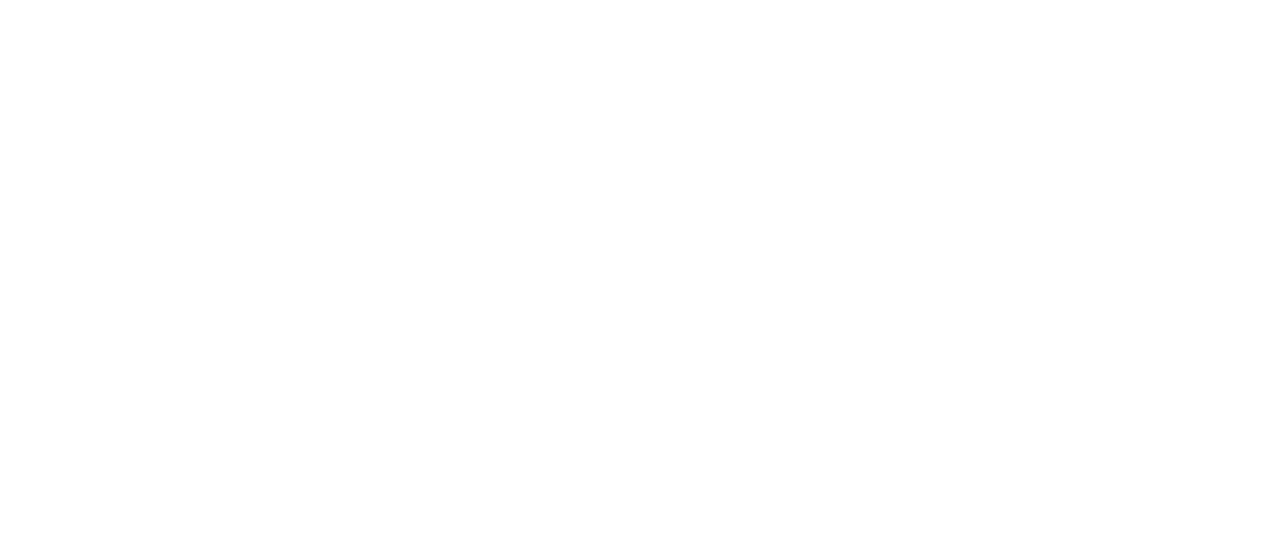 scroll, scrollTop: 0, scrollLeft: 0, axis: both 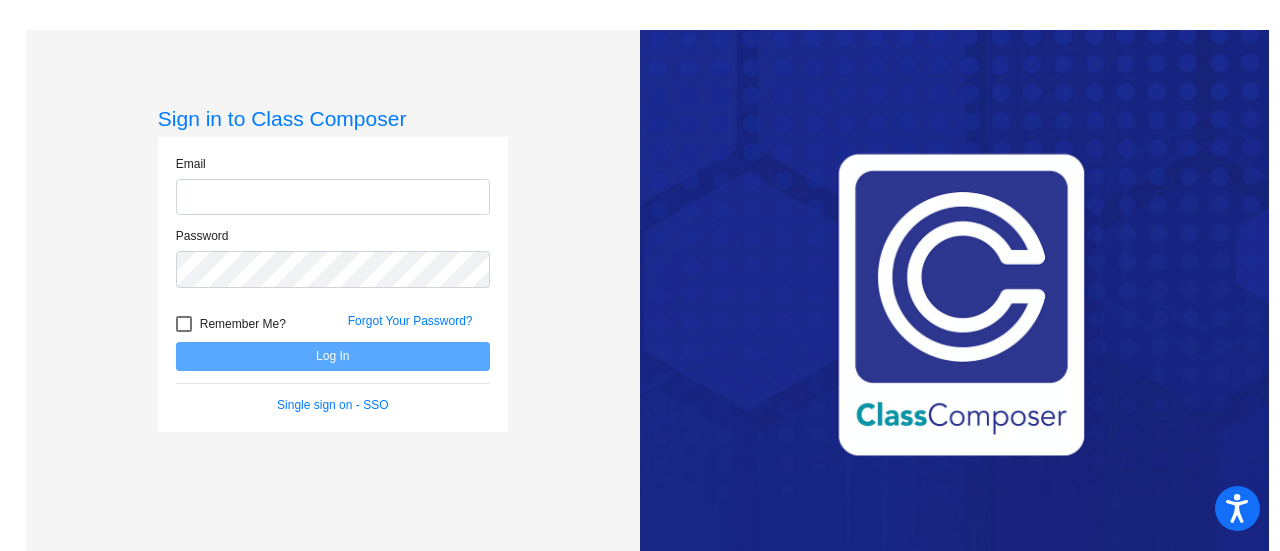 type on "[EMAIL_ADDRESS][DOMAIN_NAME]" 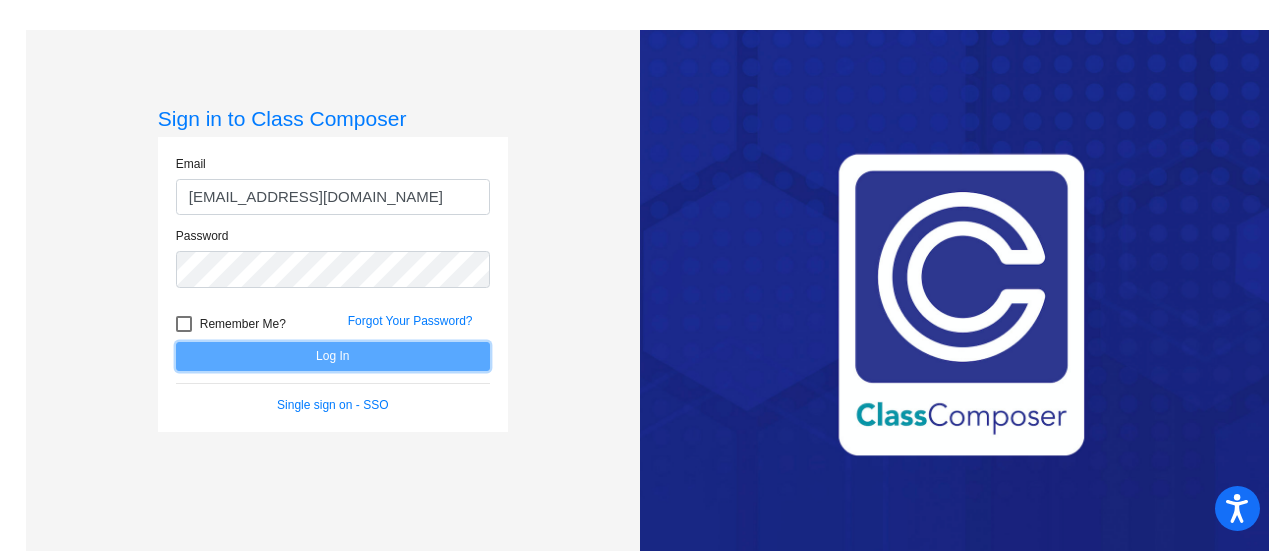 click on "Log In" 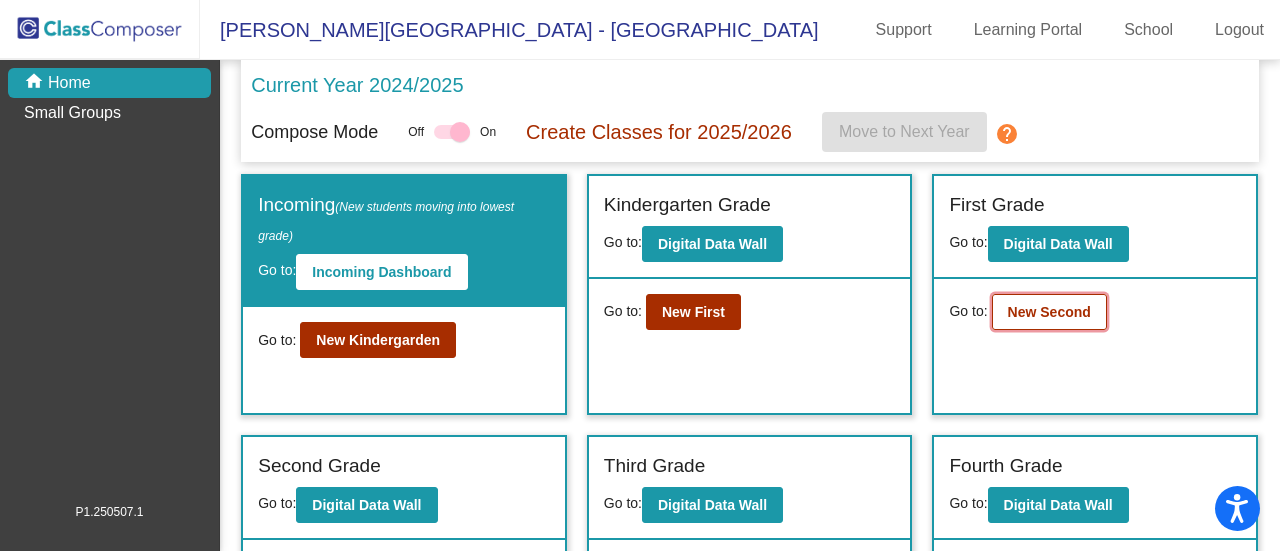 click on "New Second" 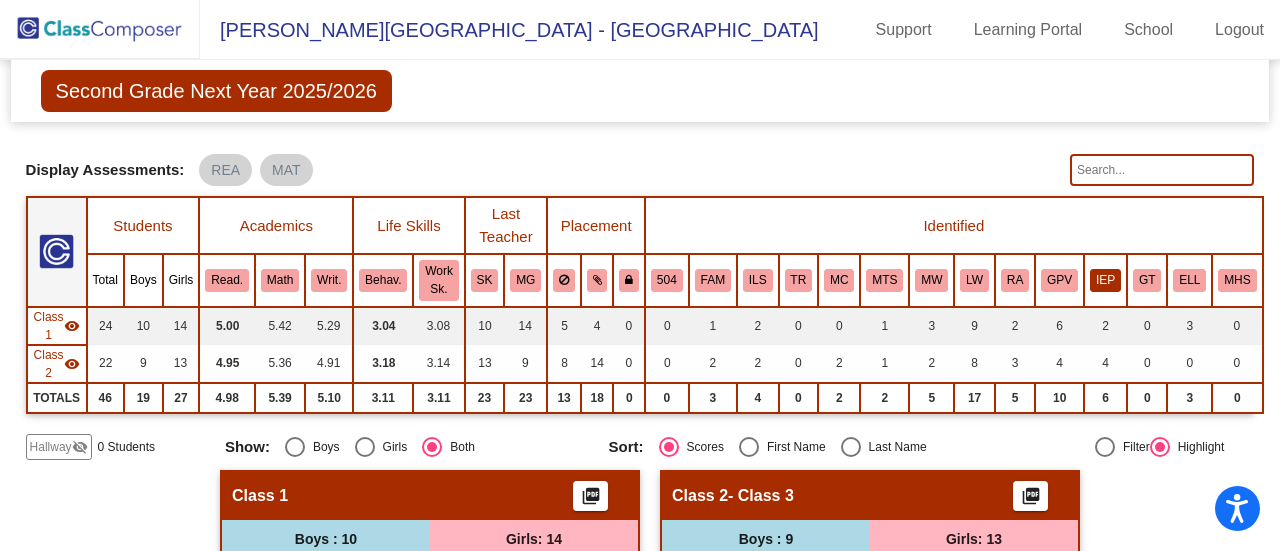 click on "IEP" 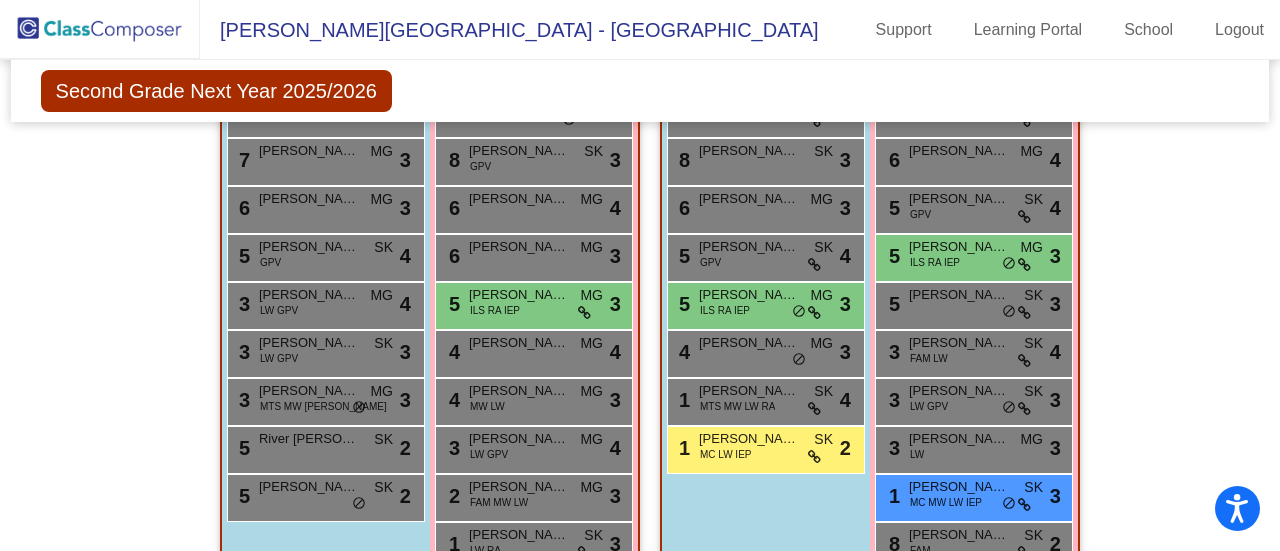 scroll, scrollTop: 514, scrollLeft: 0, axis: vertical 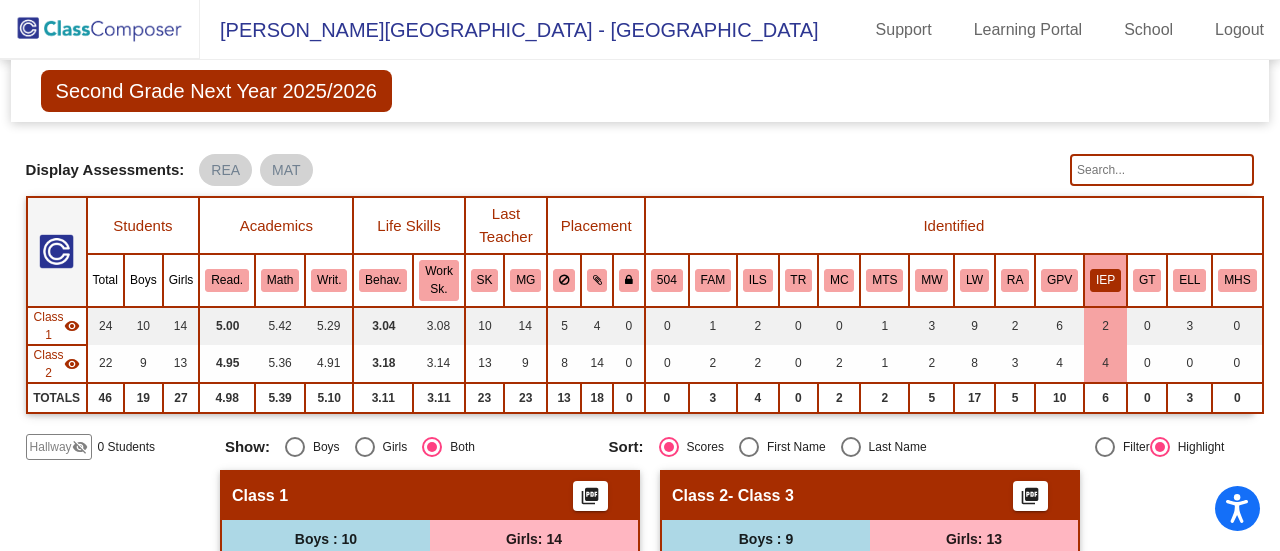 click 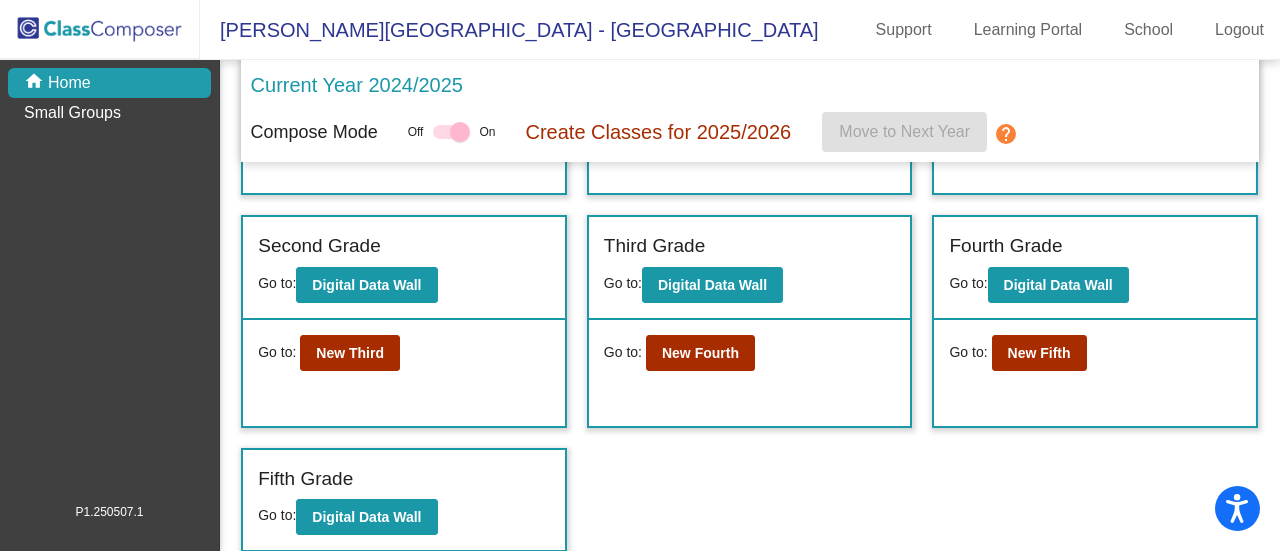 scroll, scrollTop: 213, scrollLeft: 0, axis: vertical 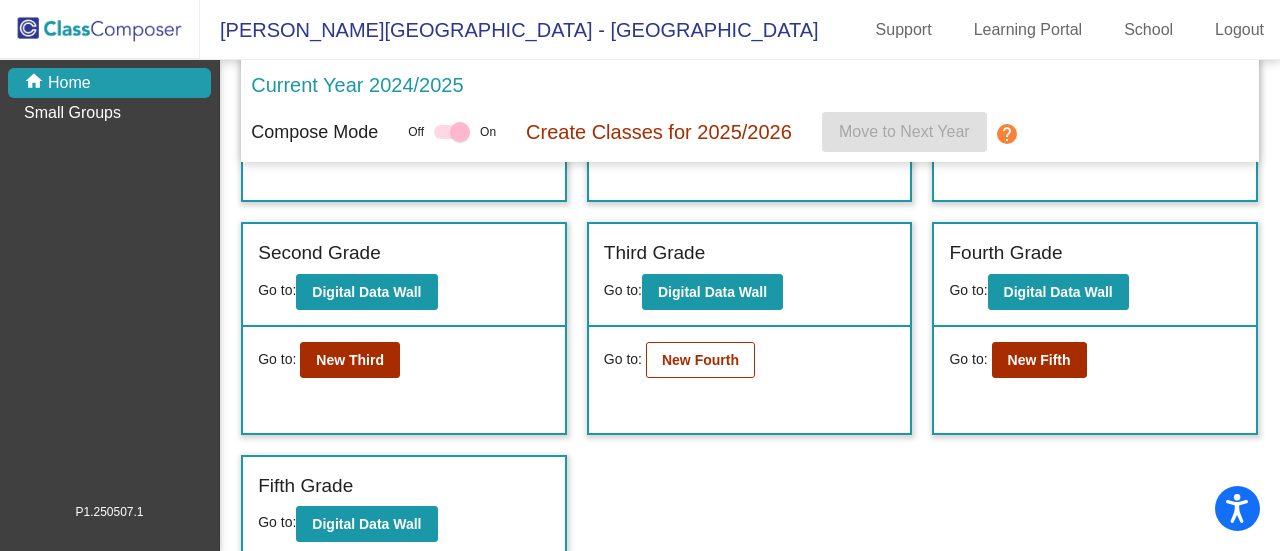 click on "New Fourth" 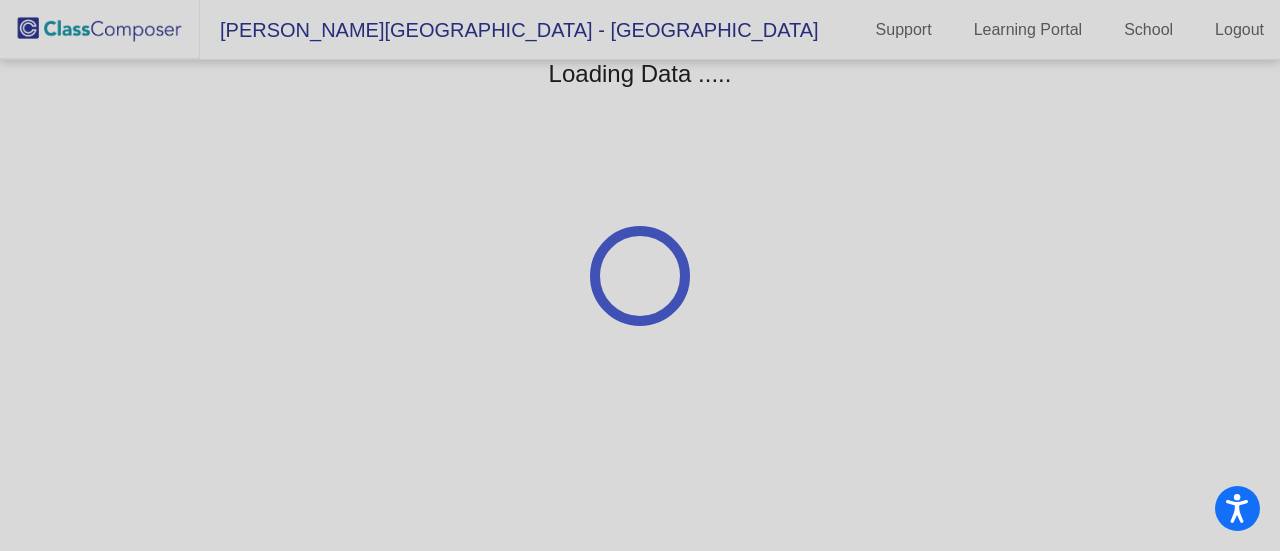 scroll, scrollTop: 0, scrollLeft: 0, axis: both 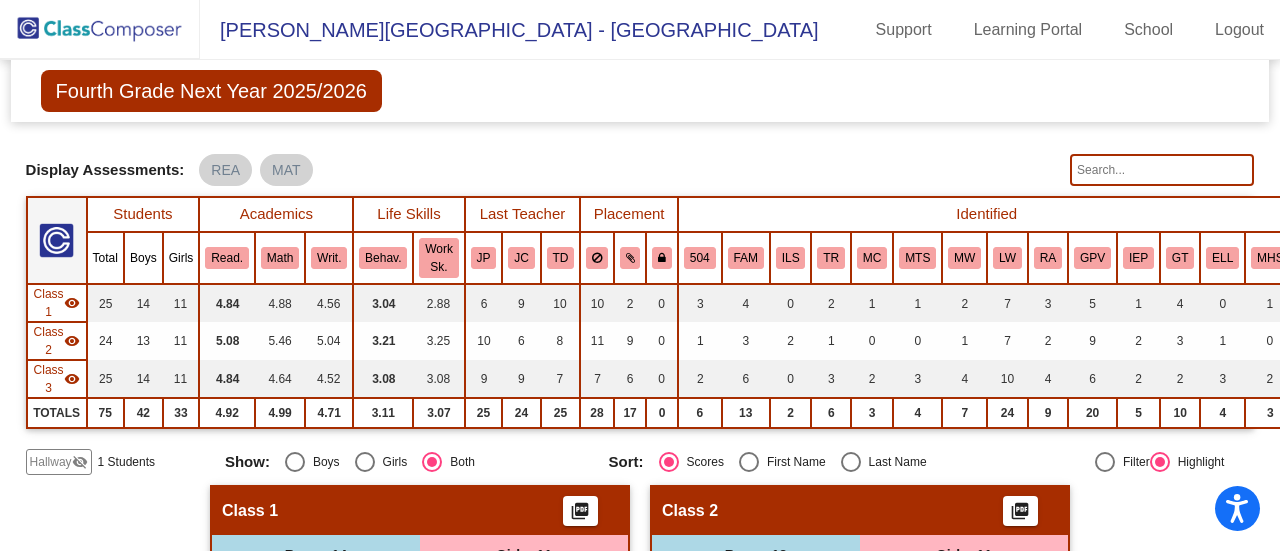click 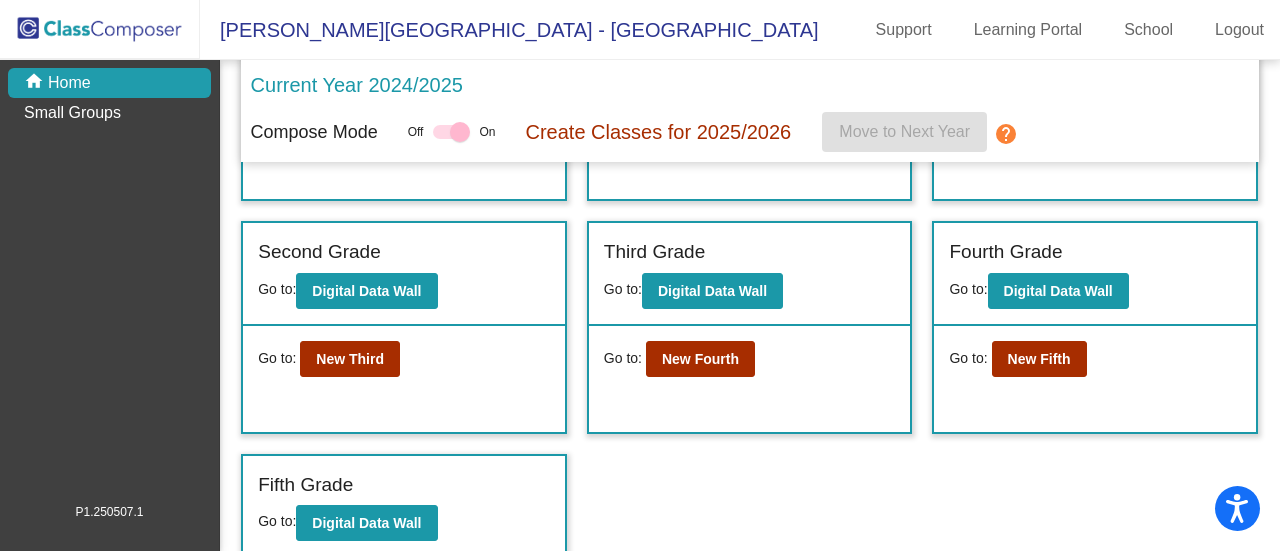 scroll, scrollTop: 220, scrollLeft: 0, axis: vertical 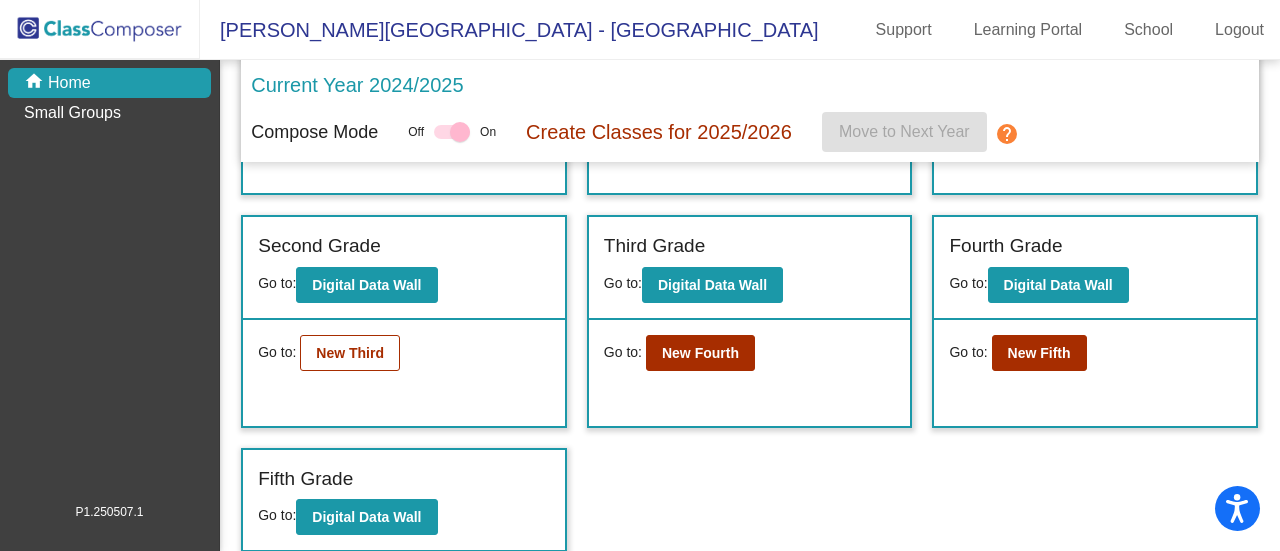 click on "New Third" 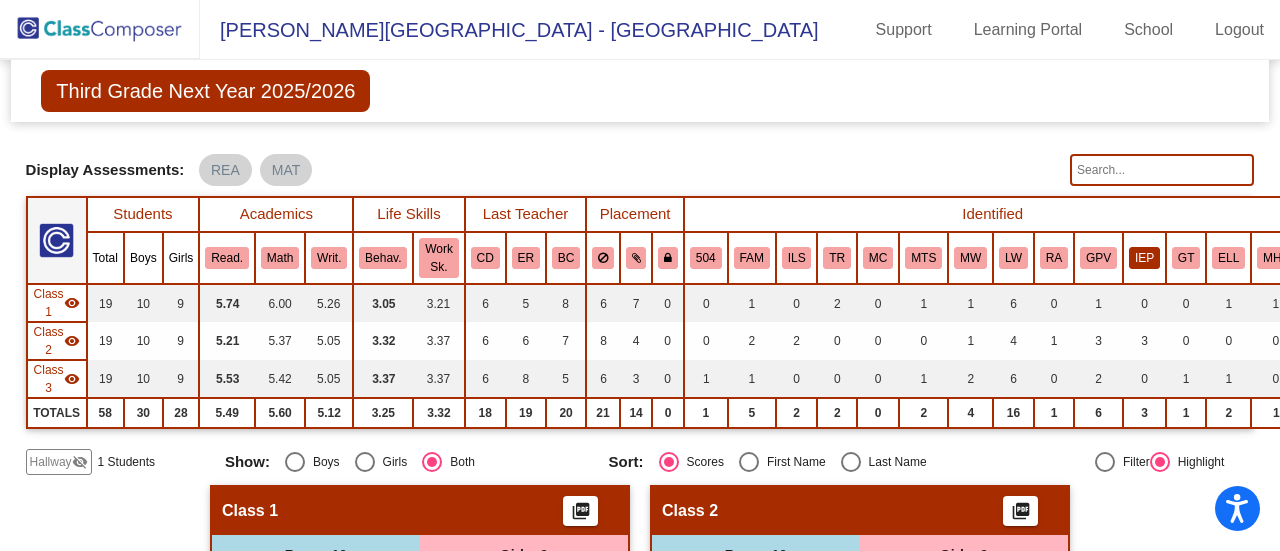 click on "IEP" 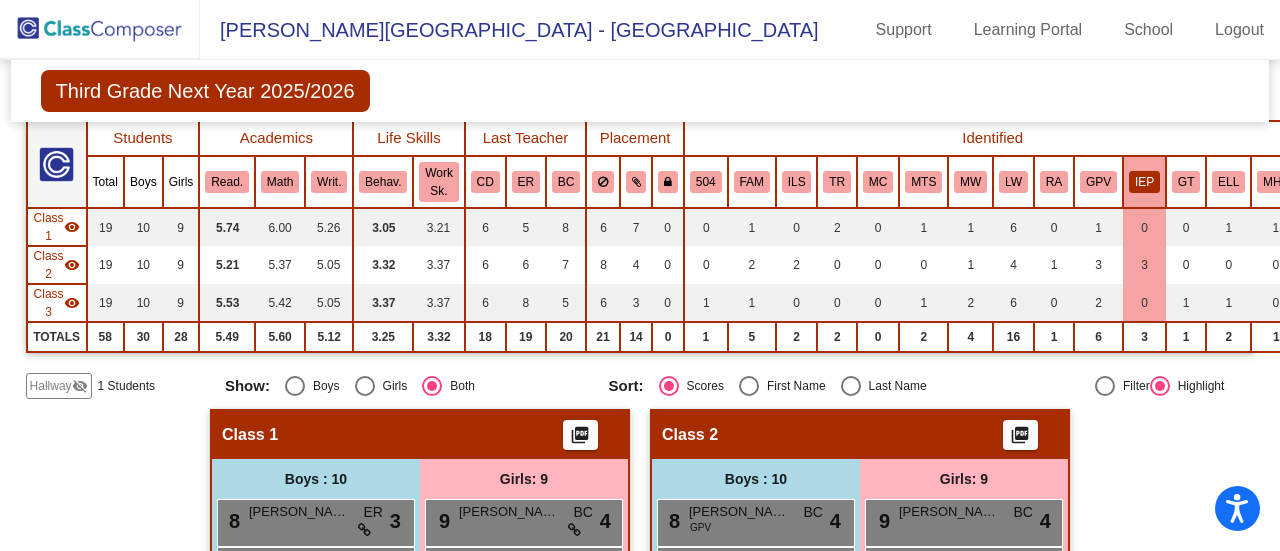 scroll, scrollTop: 0, scrollLeft: 0, axis: both 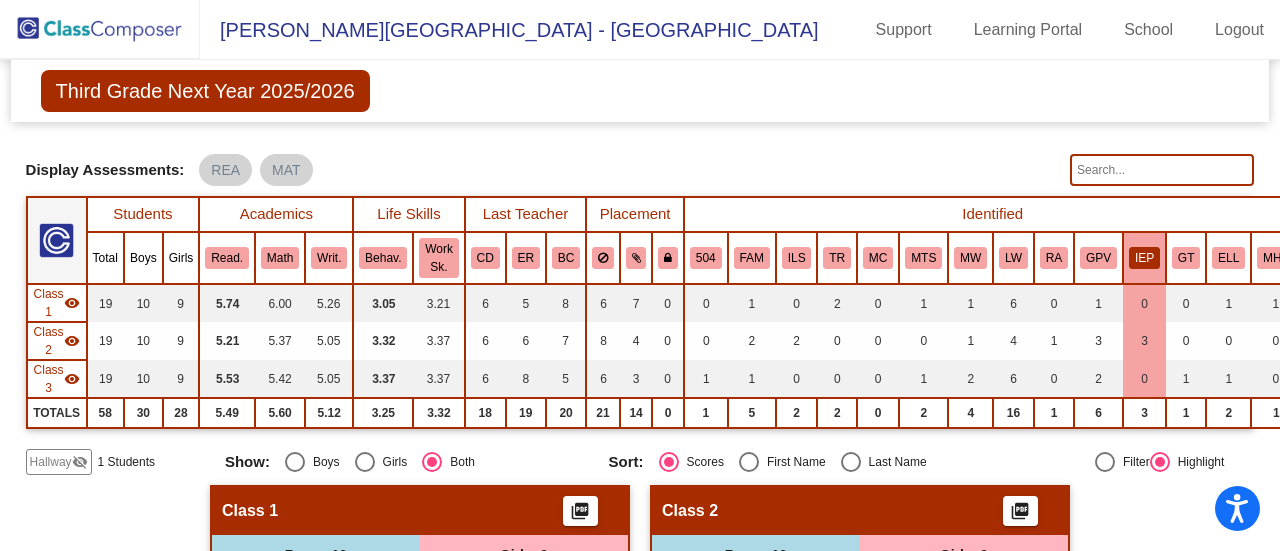 click 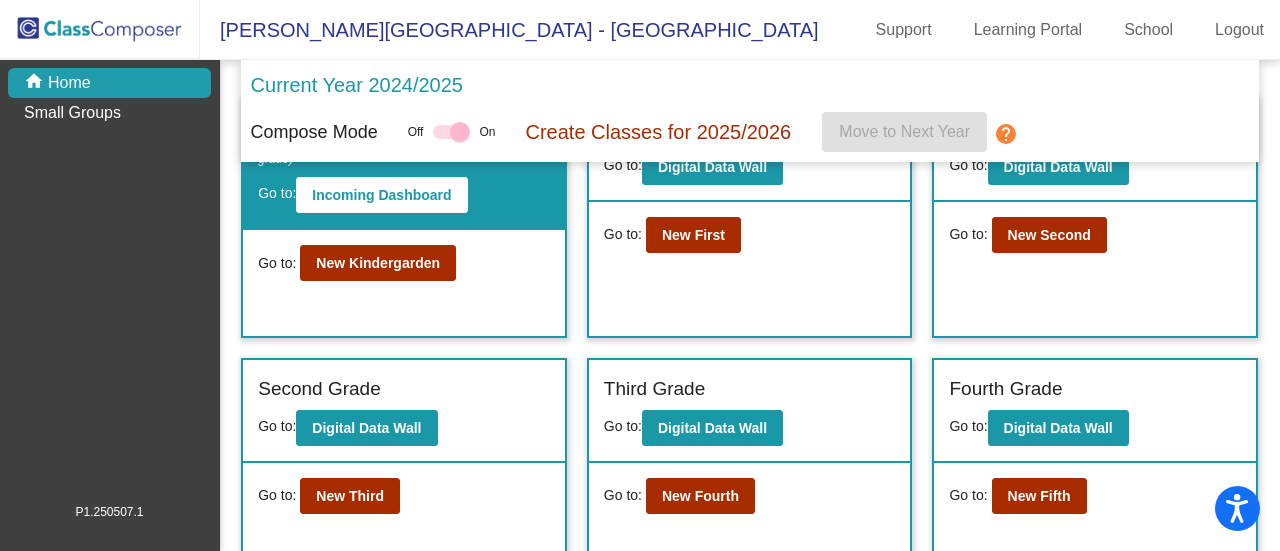 scroll, scrollTop: 220, scrollLeft: 0, axis: vertical 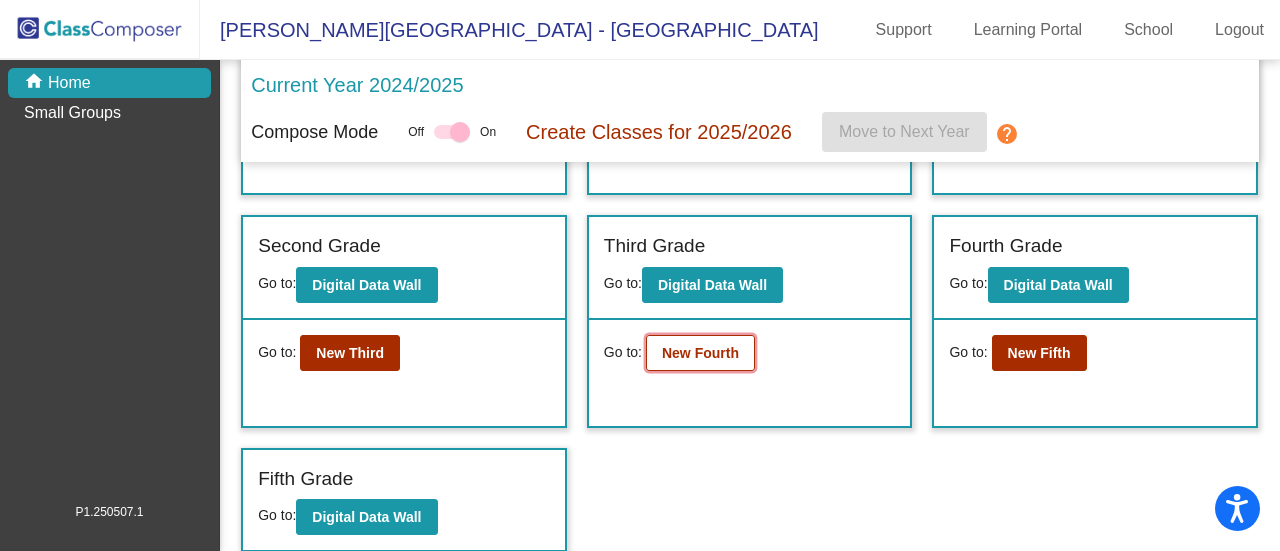 click on "New Fourth" 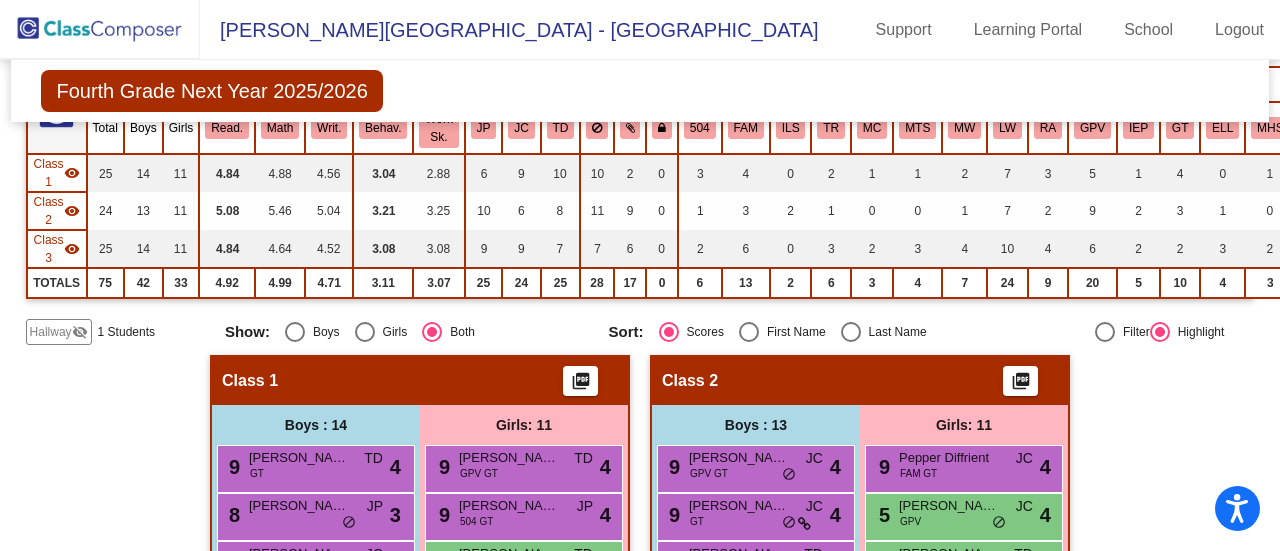 scroll, scrollTop: 0, scrollLeft: 0, axis: both 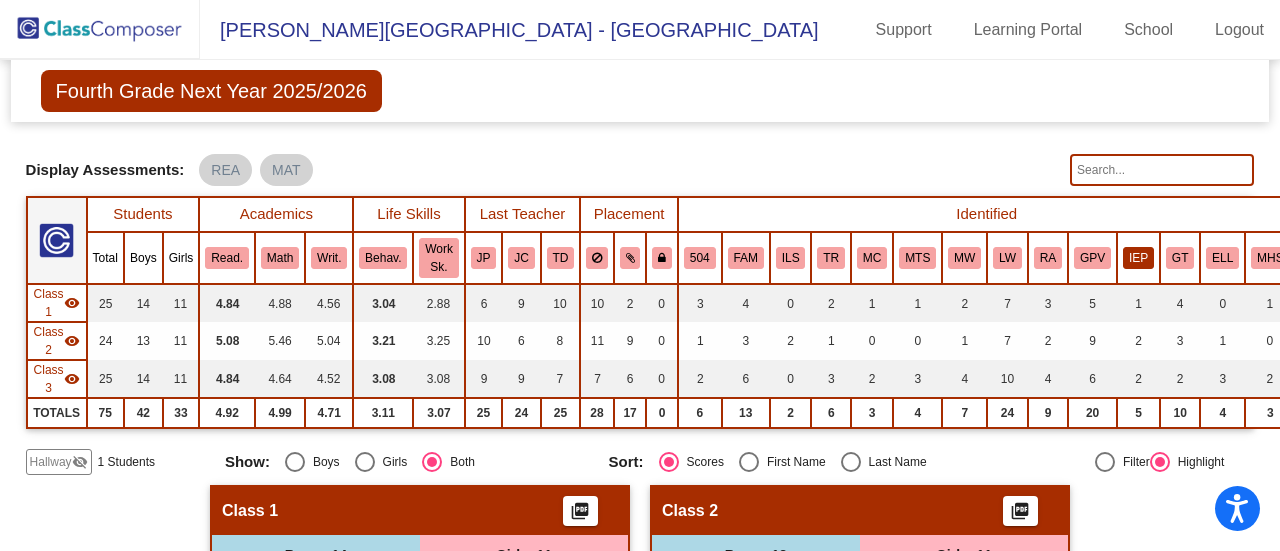 click on "IEP" 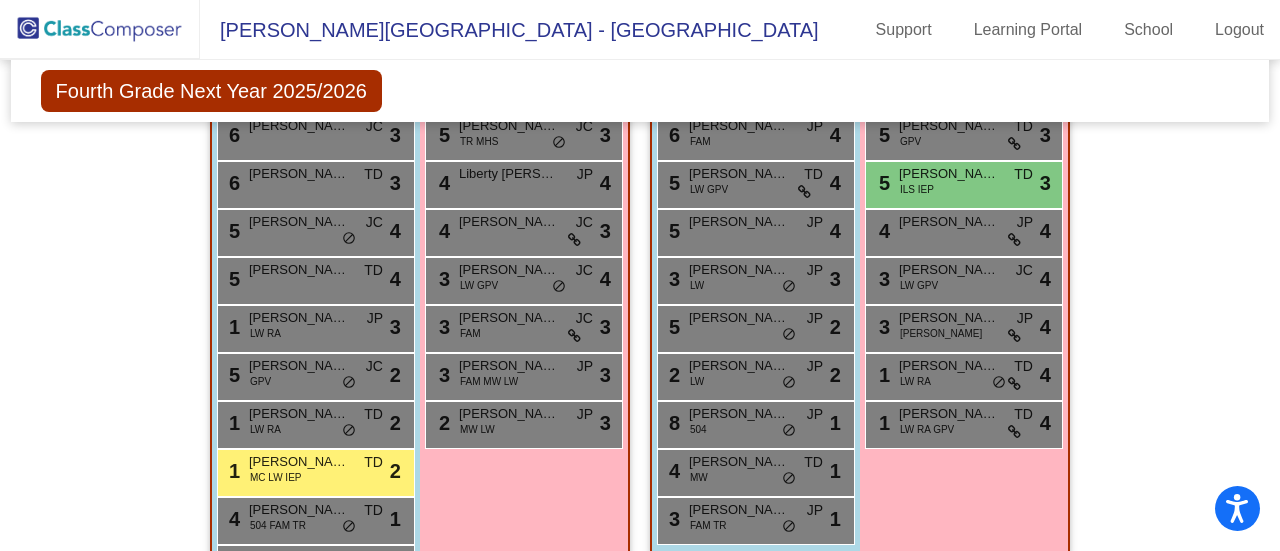 scroll, scrollTop: 0, scrollLeft: 0, axis: both 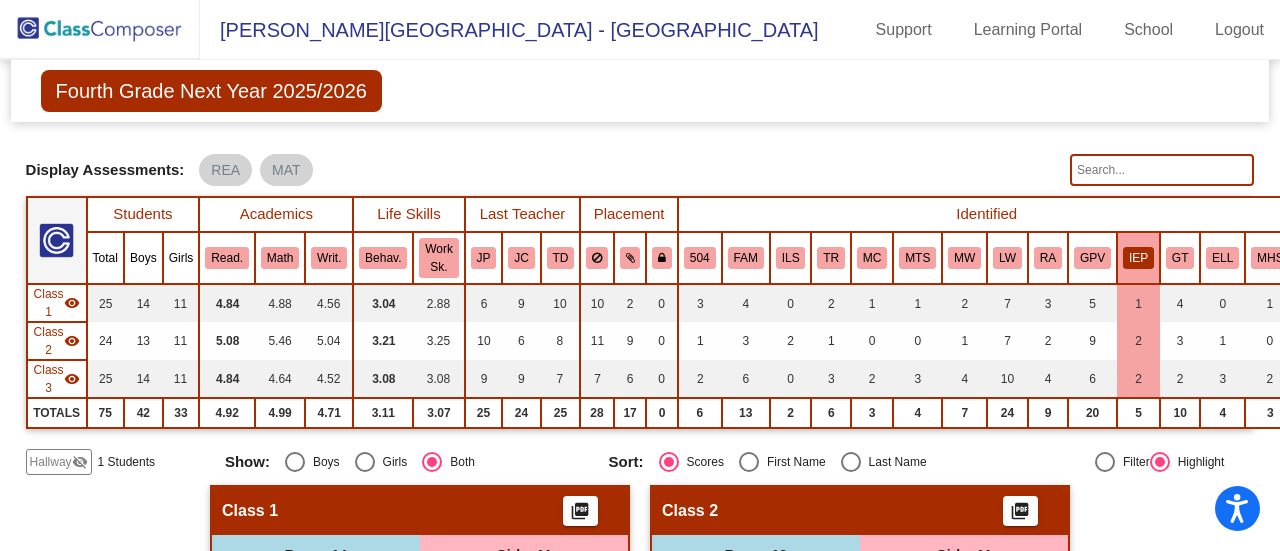 click 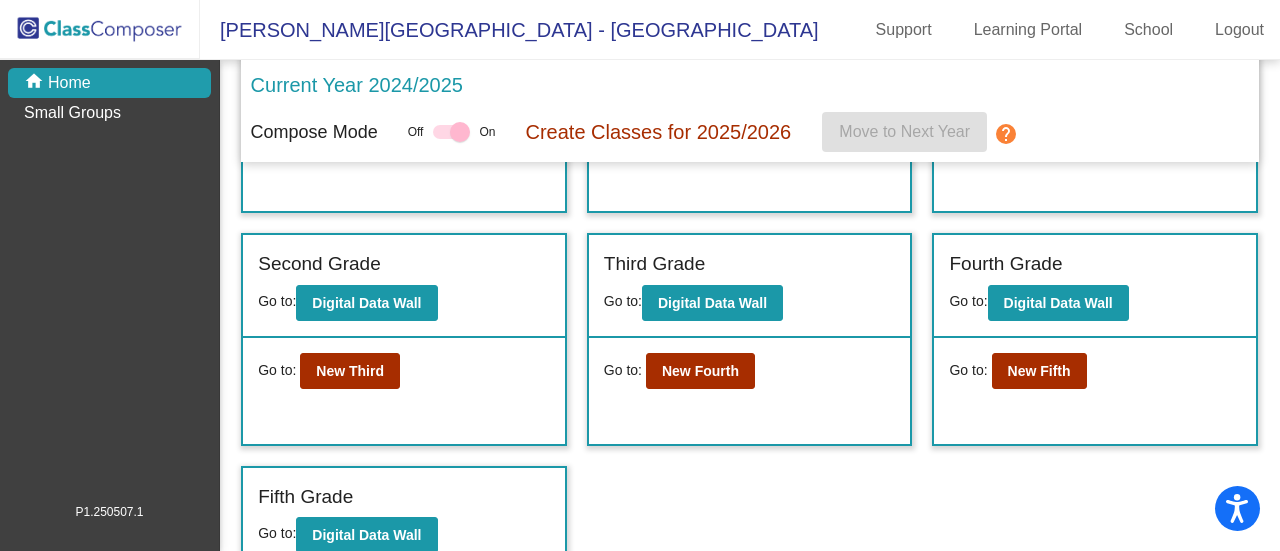 scroll, scrollTop: 220, scrollLeft: 0, axis: vertical 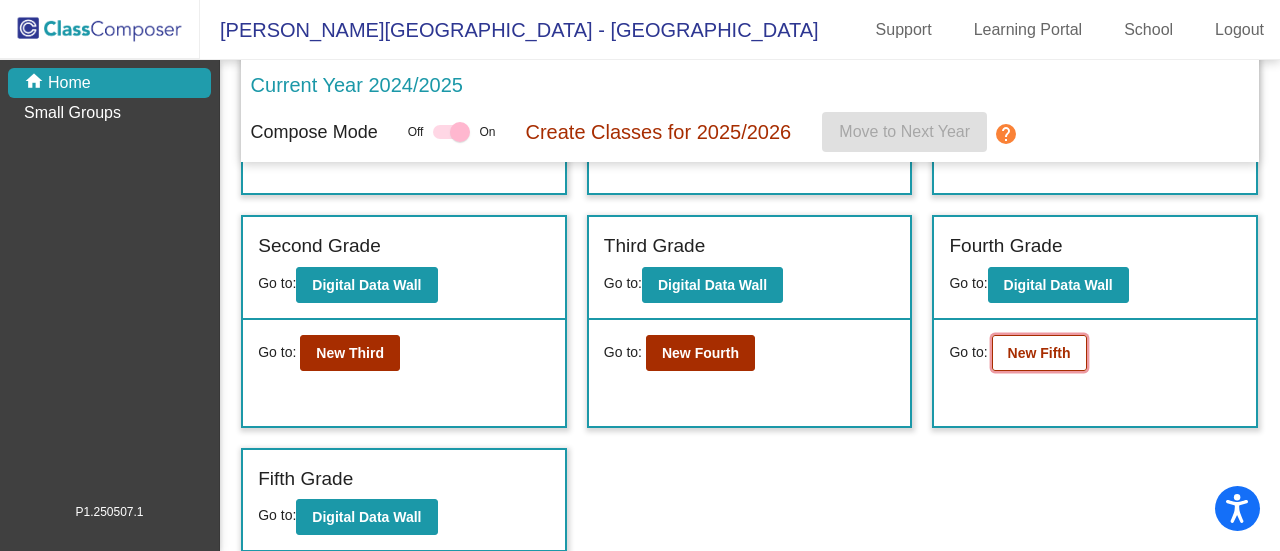 click on "New Fifth" 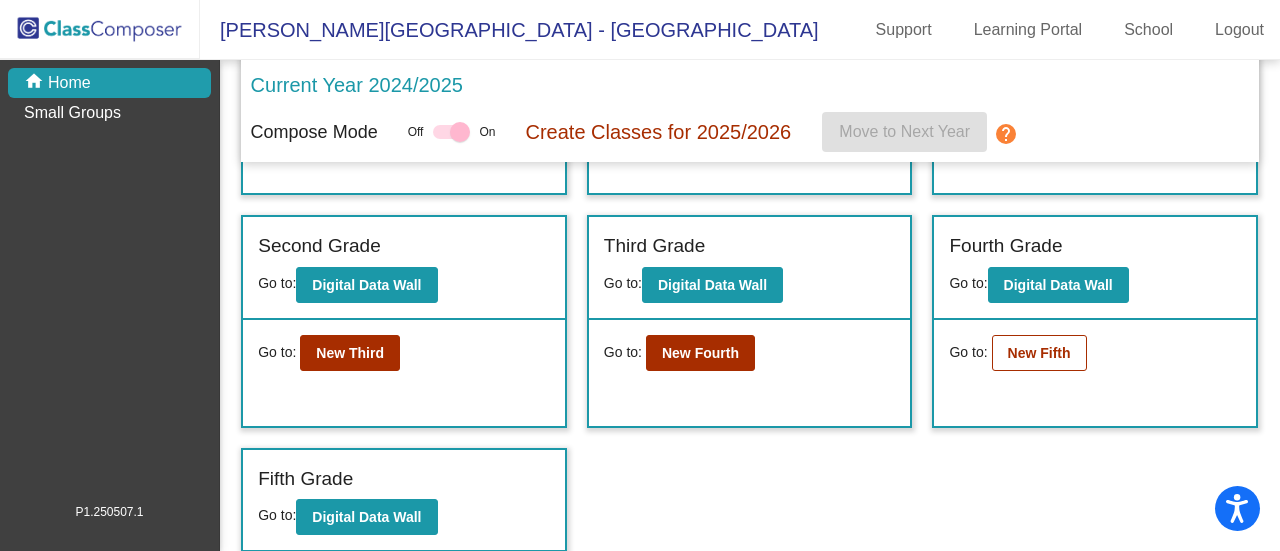 scroll, scrollTop: 0, scrollLeft: 0, axis: both 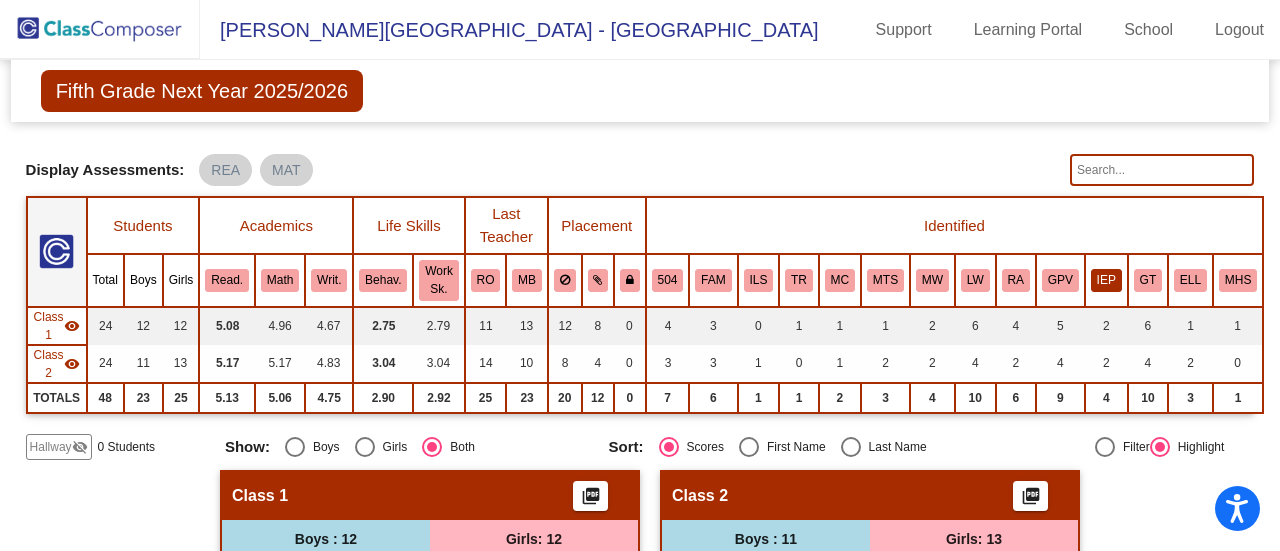 click on "IEP" 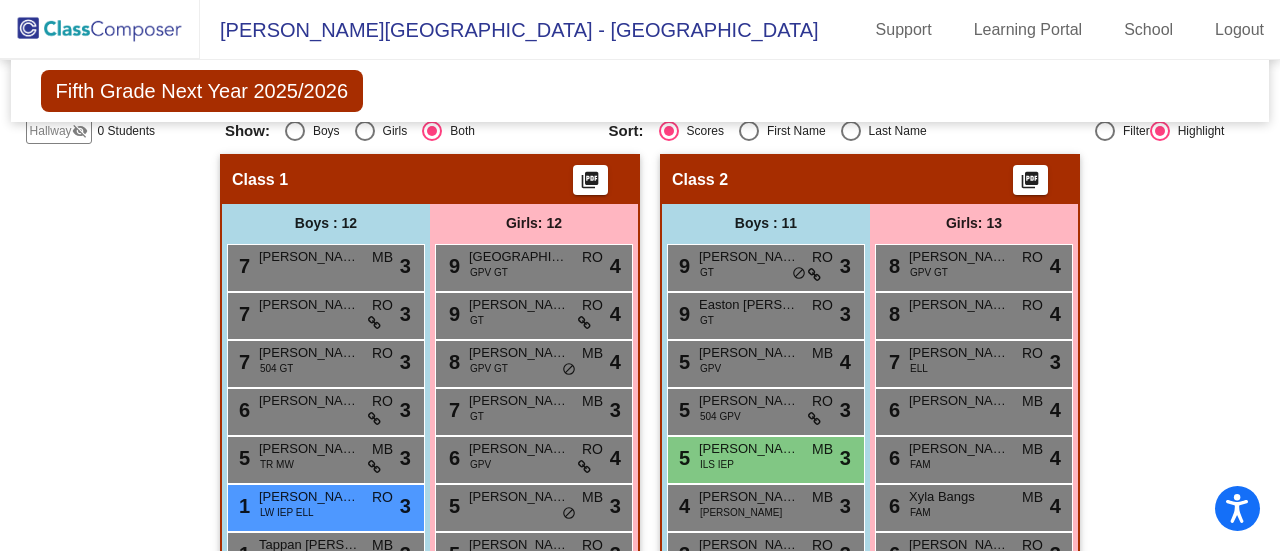 scroll, scrollTop: 0, scrollLeft: 0, axis: both 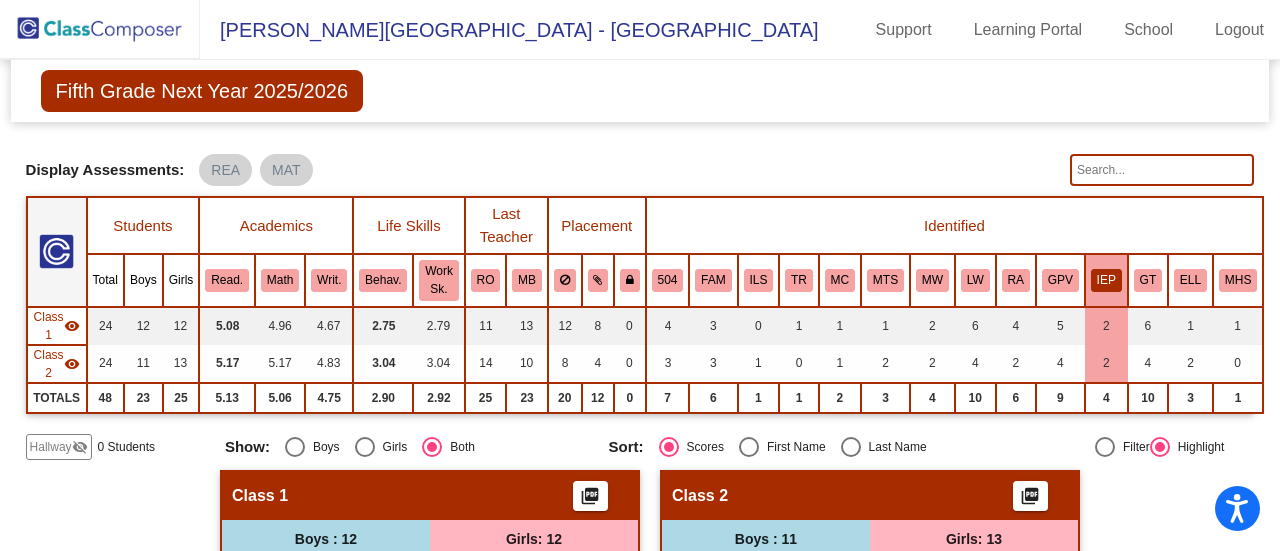 click 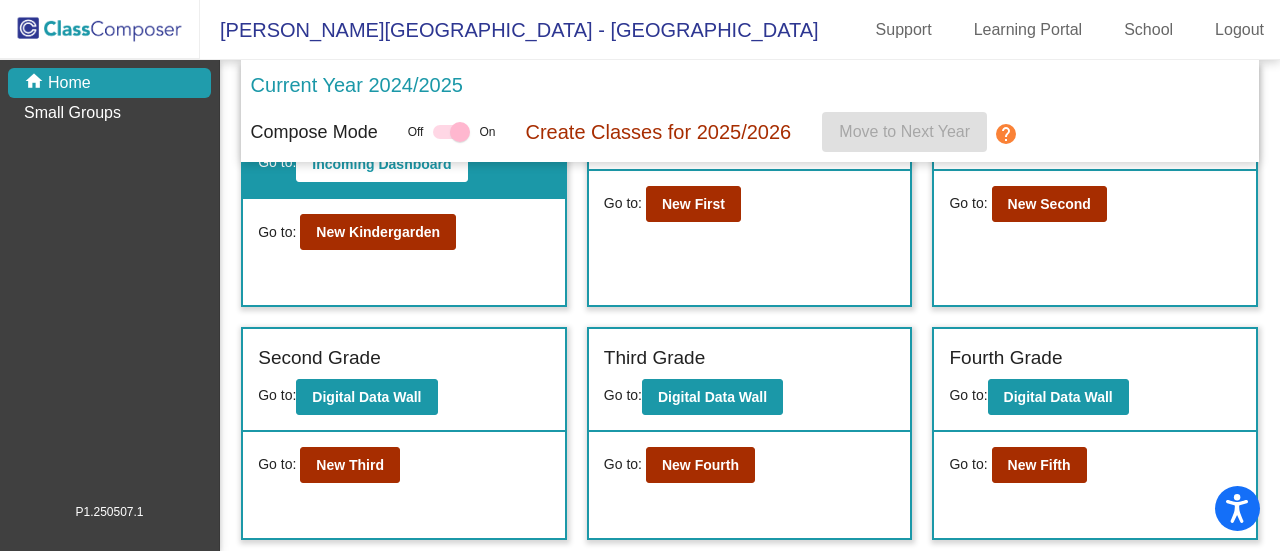 scroll, scrollTop: 2, scrollLeft: 0, axis: vertical 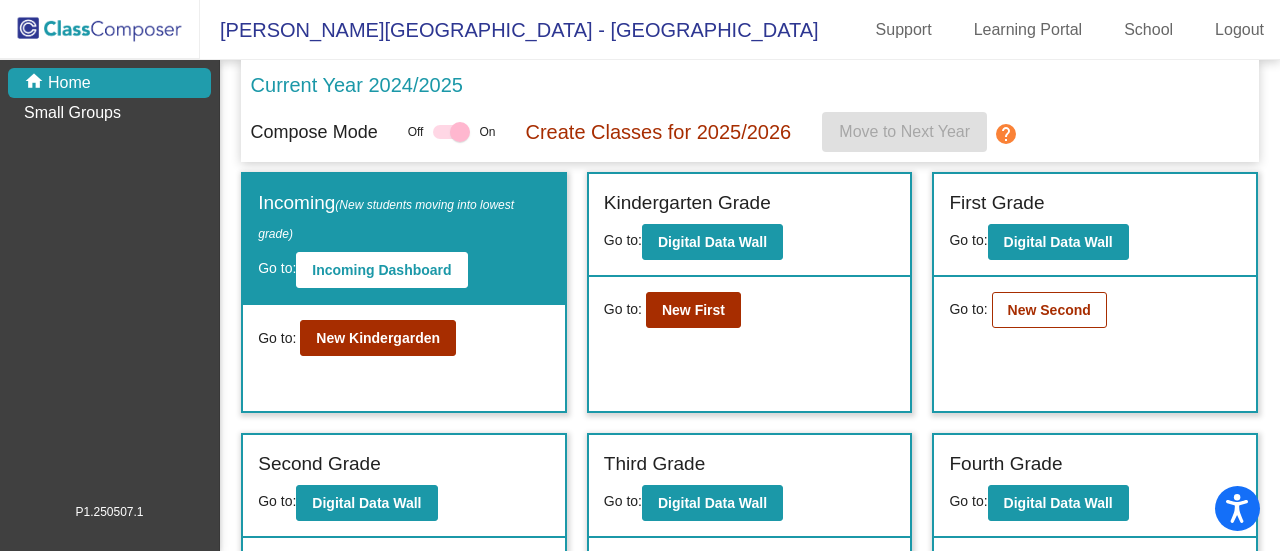 click on "New Second" 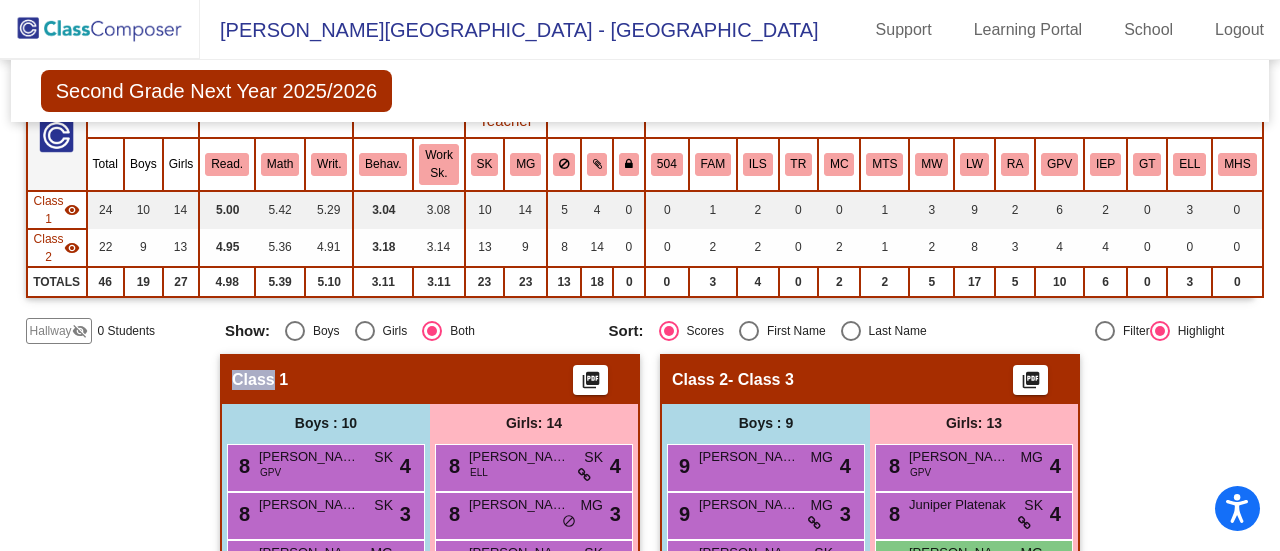 scroll, scrollTop: 0, scrollLeft: 0, axis: both 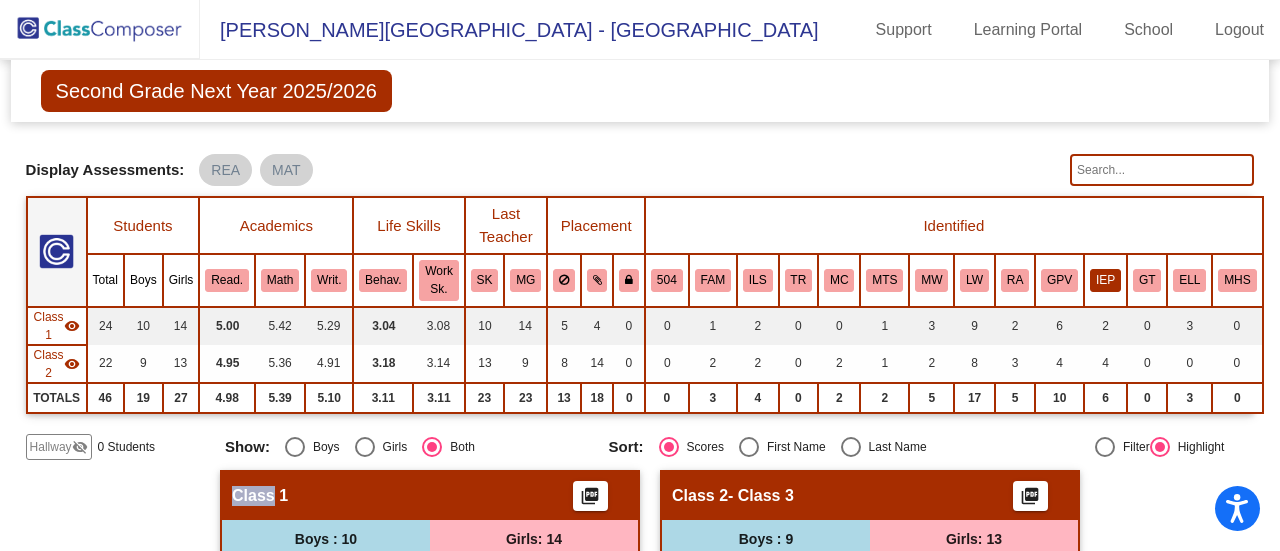 click on "IEP" 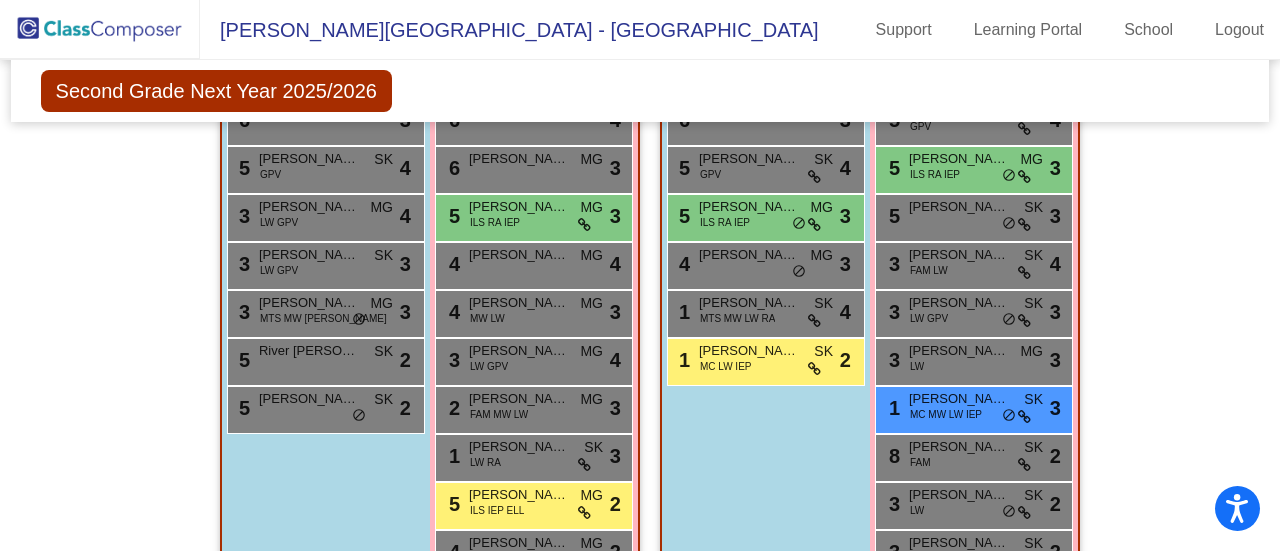 scroll, scrollTop: 608, scrollLeft: 0, axis: vertical 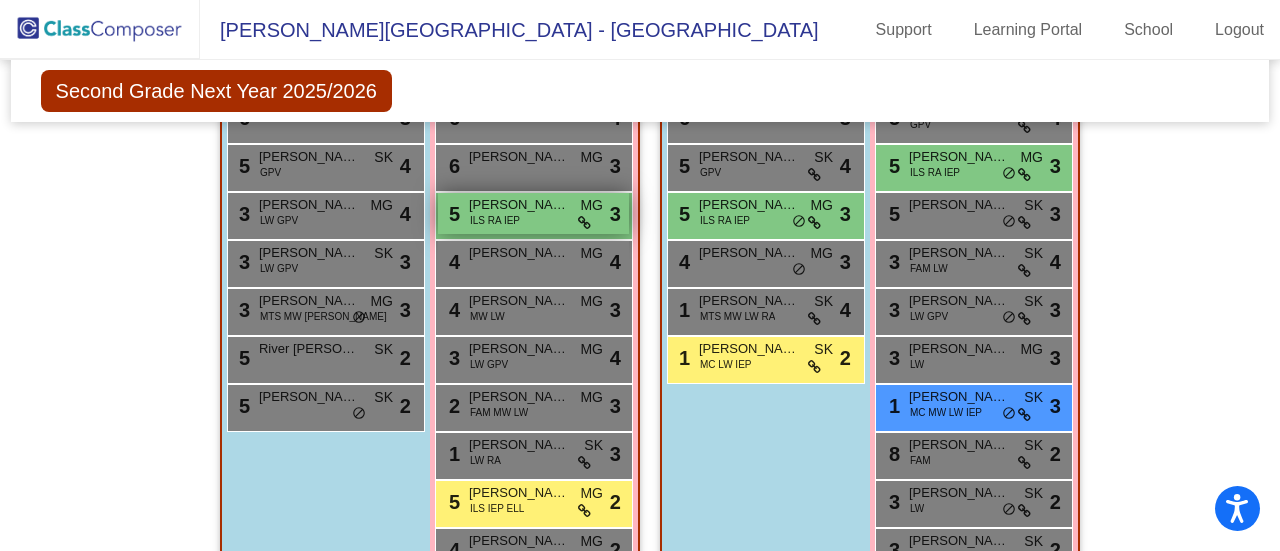 click on "5 [PERSON_NAME] ILS RA IEP MG lock do_not_disturb_alt 3" at bounding box center (533, 213) 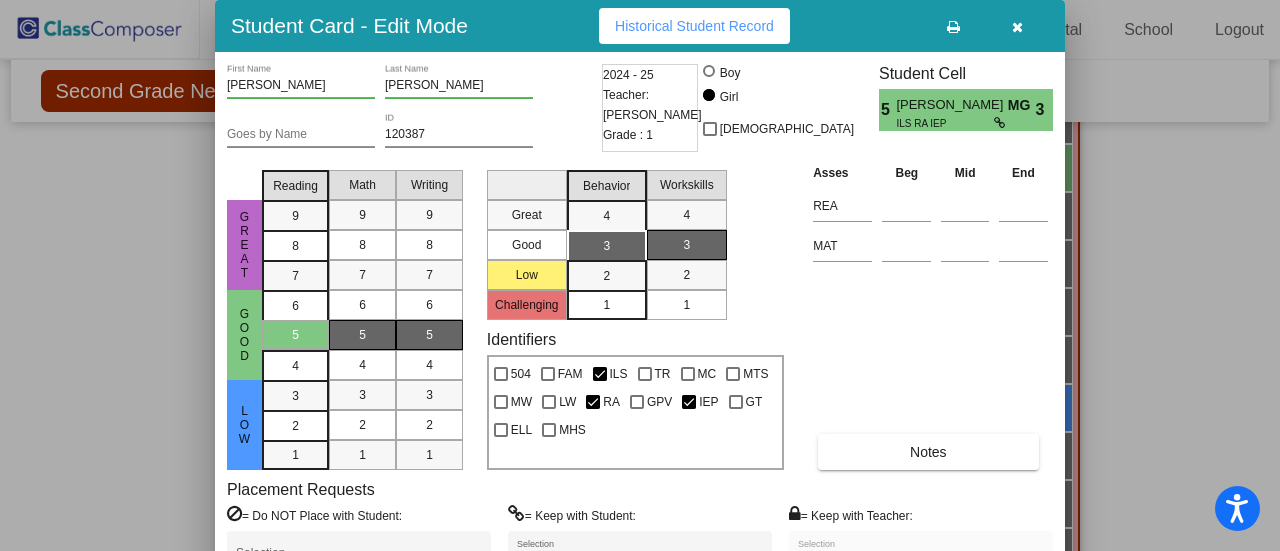 drag, startPoint x: 1274, startPoint y: 411, endPoint x: 1274, endPoint y: 392, distance: 19 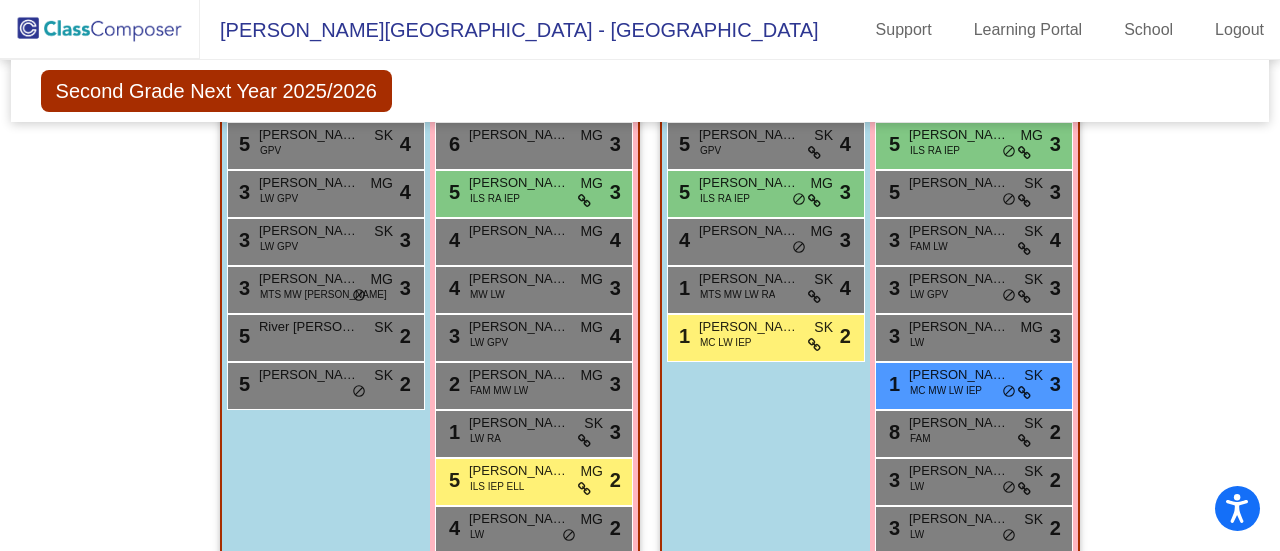 scroll, scrollTop: 632, scrollLeft: 0, axis: vertical 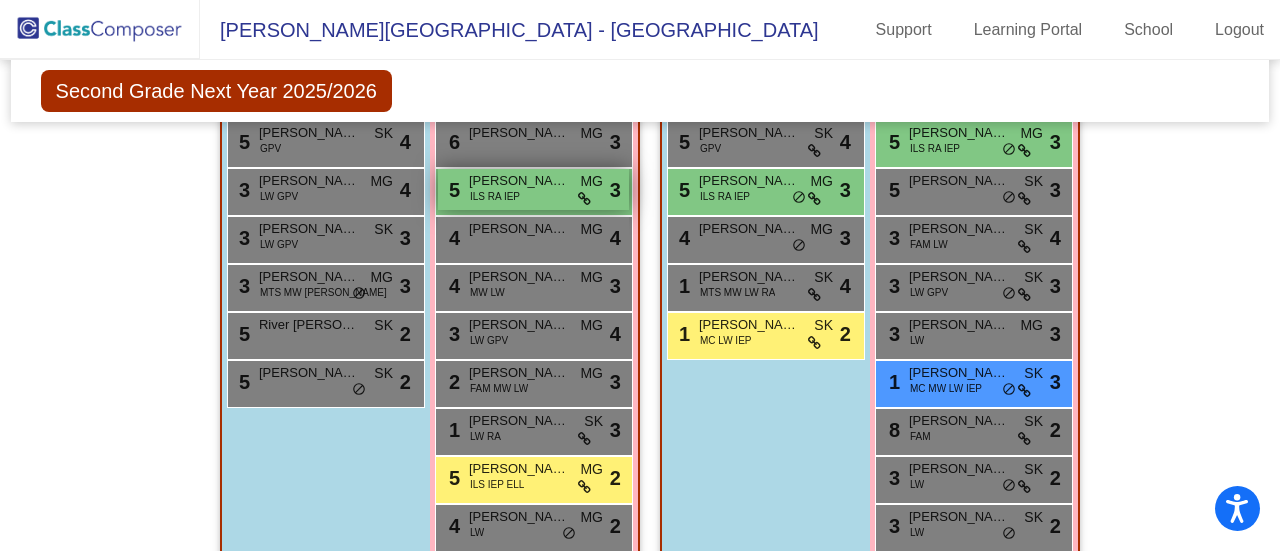 click on "[PERSON_NAME]" at bounding box center (519, 181) 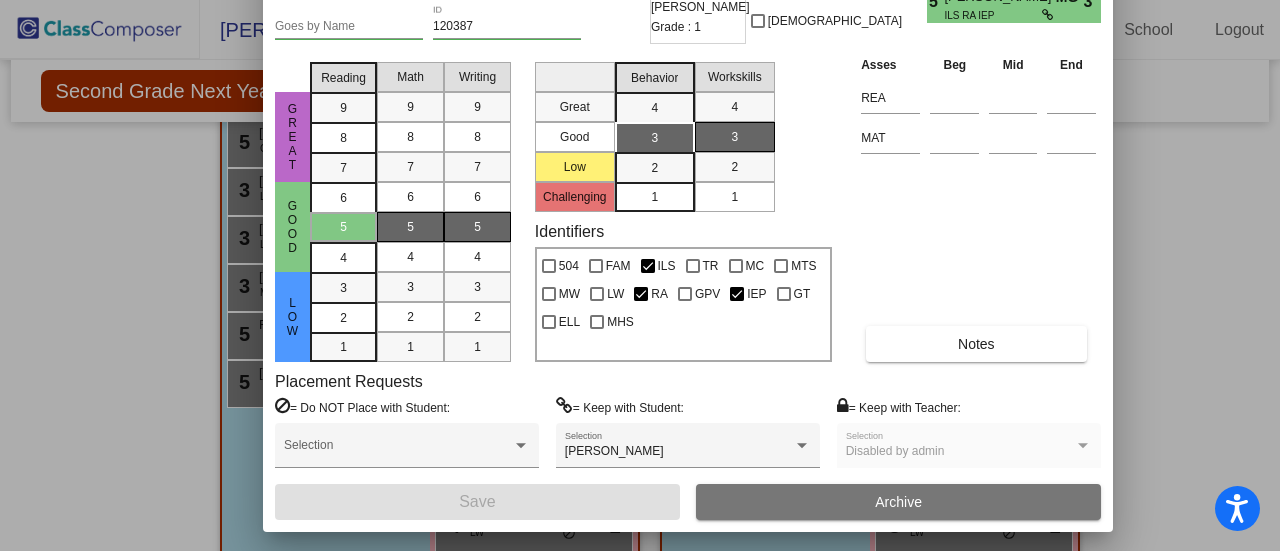 drag, startPoint x: 870, startPoint y: 20, endPoint x: 918, endPoint y: -88, distance: 118.186295 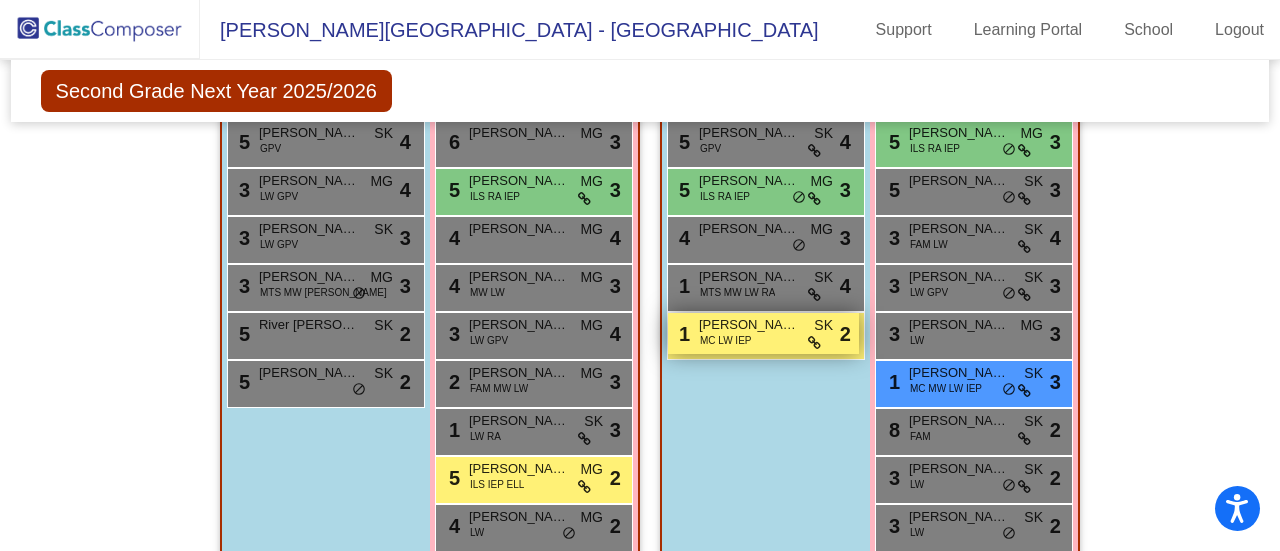 click on "[PERSON_NAME]" at bounding box center [749, 325] 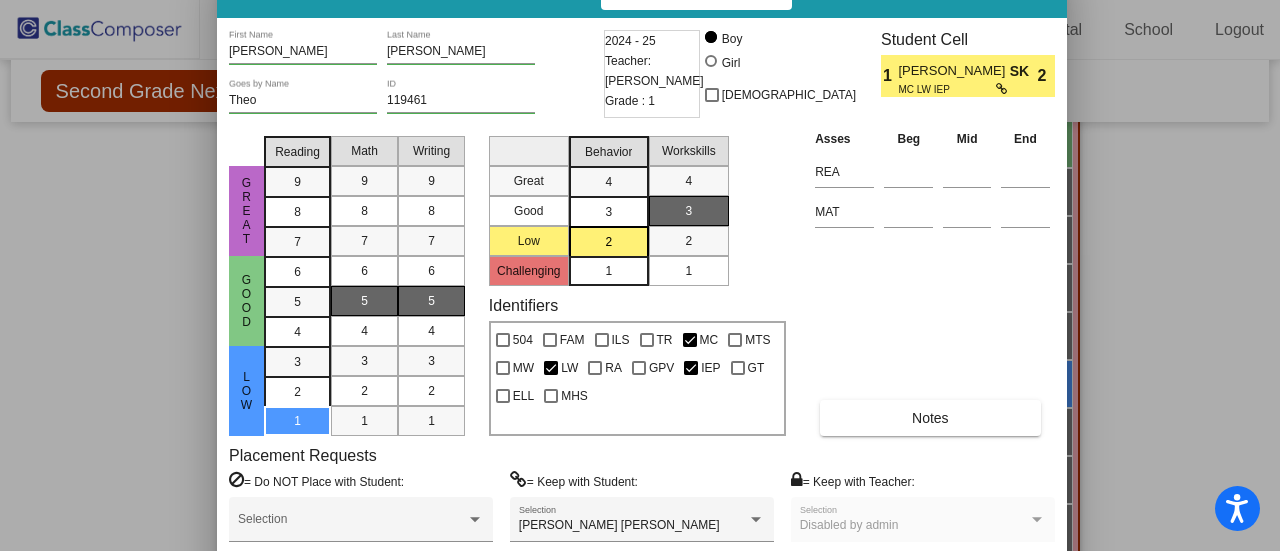 drag, startPoint x: 862, startPoint y: 31, endPoint x: 864, endPoint y: -3, distance: 34.058773 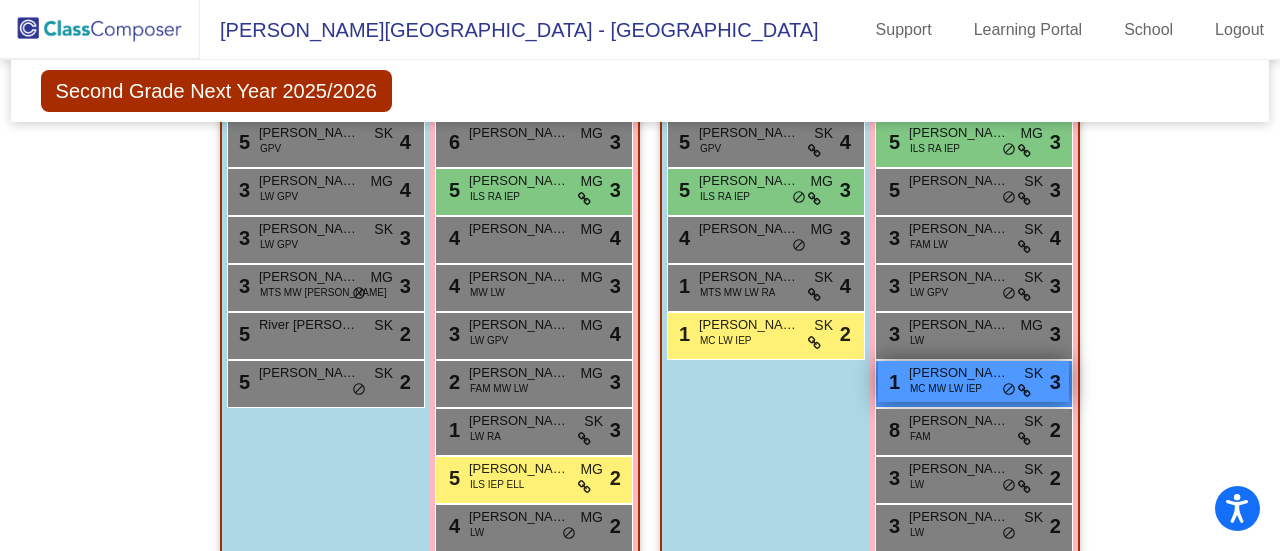click on "MC MW LW IEP" at bounding box center (946, 388) 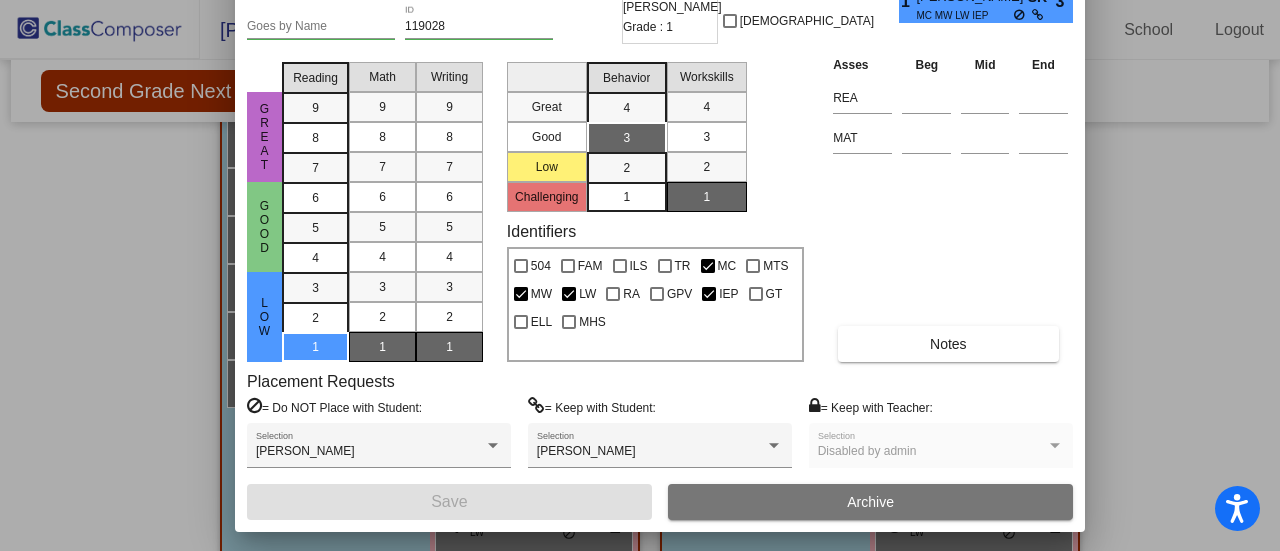 drag, startPoint x: 504, startPoint y: 29, endPoint x: 524, endPoint y: -79, distance: 109.83624 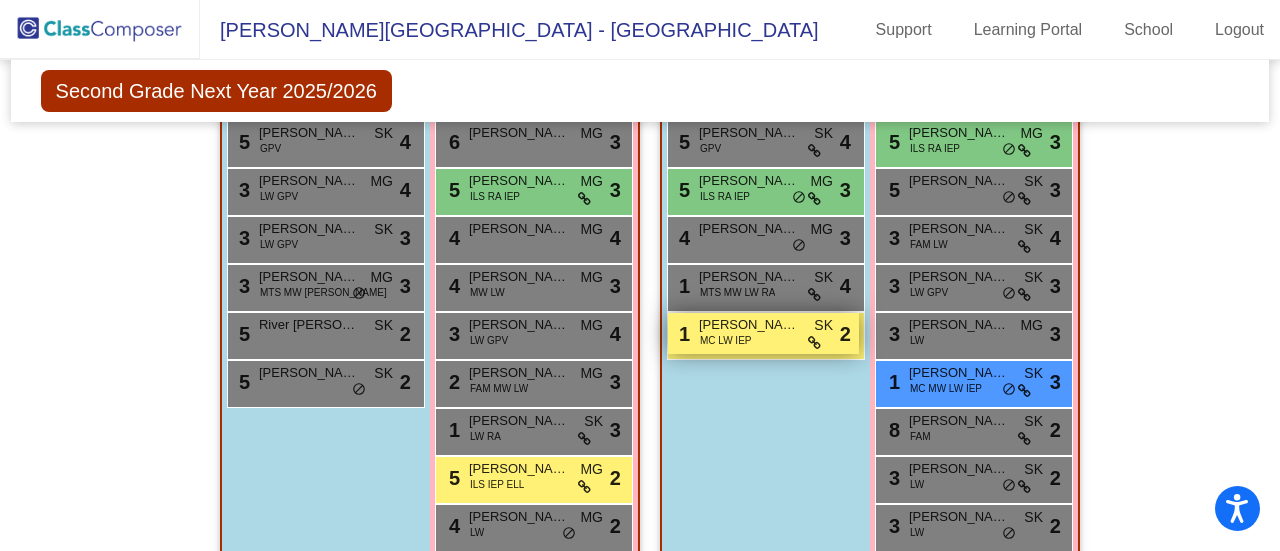 click on "1 [PERSON_NAME] MC LW IEP SK lock do_not_disturb_alt 2" at bounding box center [763, 333] 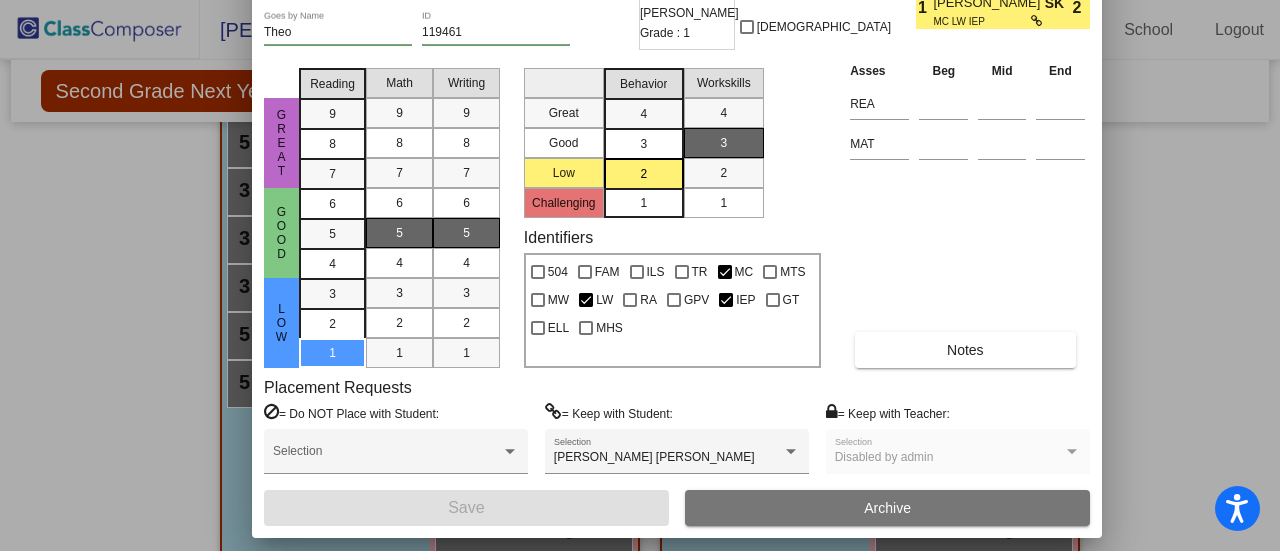 drag, startPoint x: 842, startPoint y: 25, endPoint x: 879, endPoint y: -77, distance: 108.503456 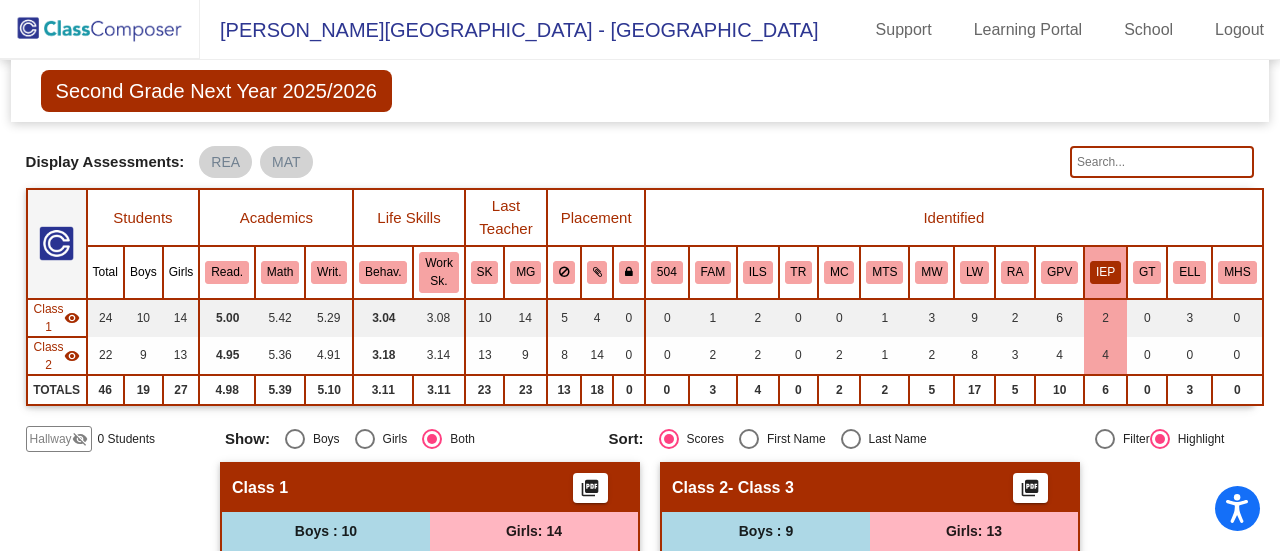 scroll, scrollTop: 0, scrollLeft: 0, axis: both 